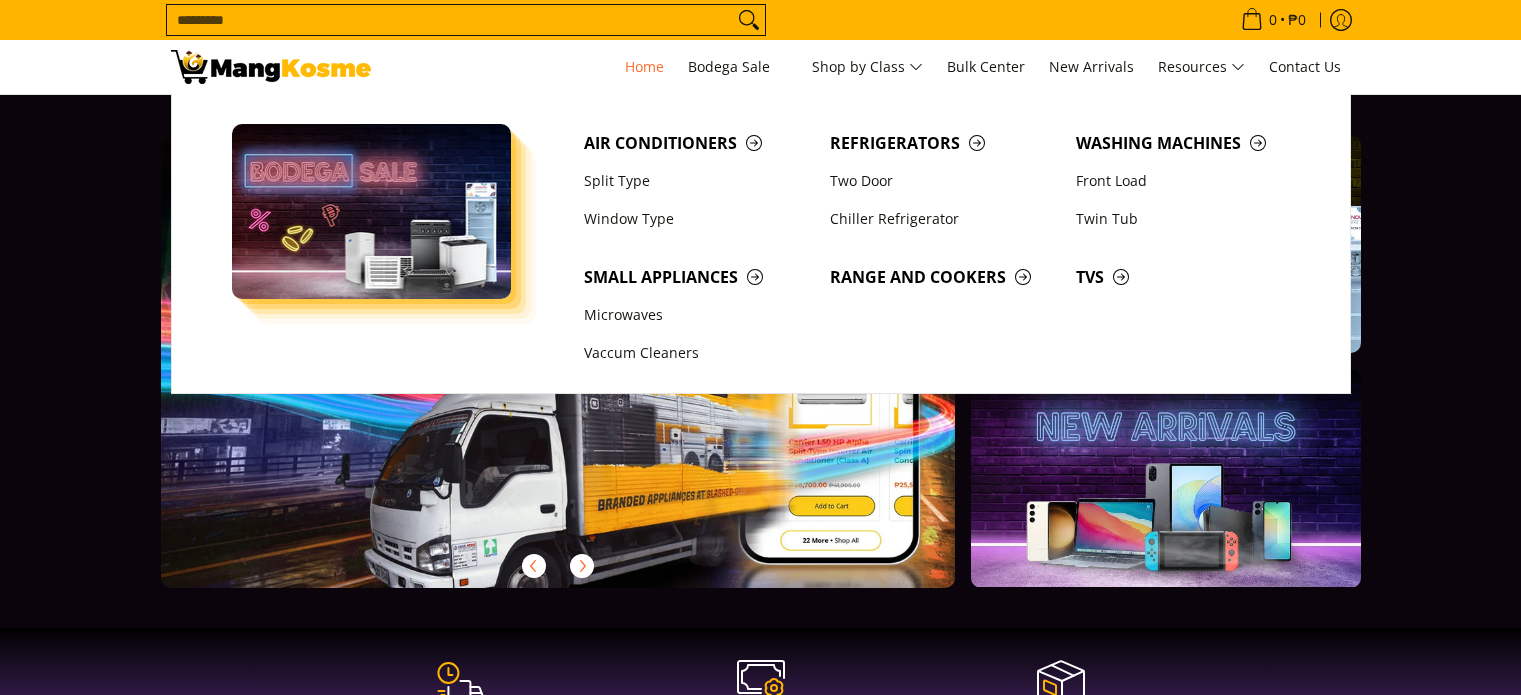 scroll, scrollTop: 0, scrollLeft: 0, axis: both 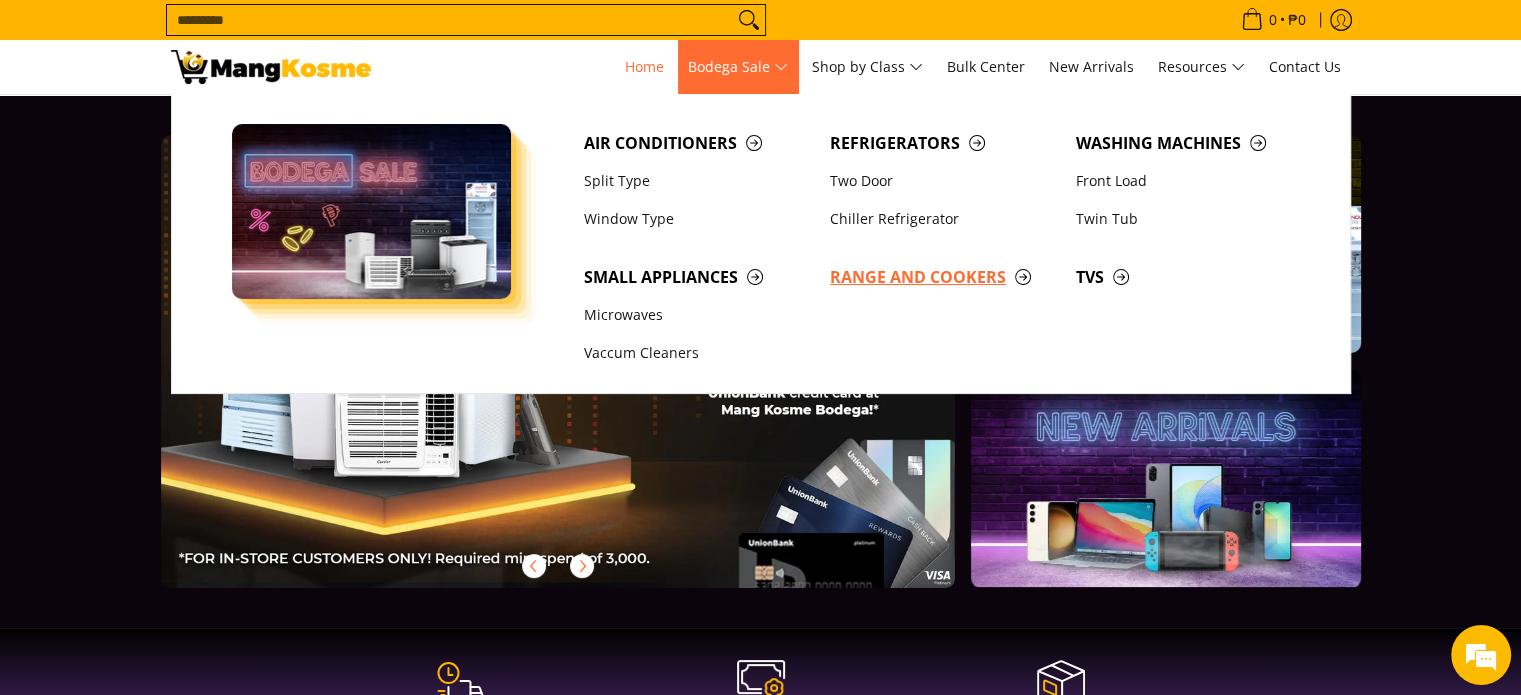 click on "Range and Cookers" at bounding box center (943, 277) 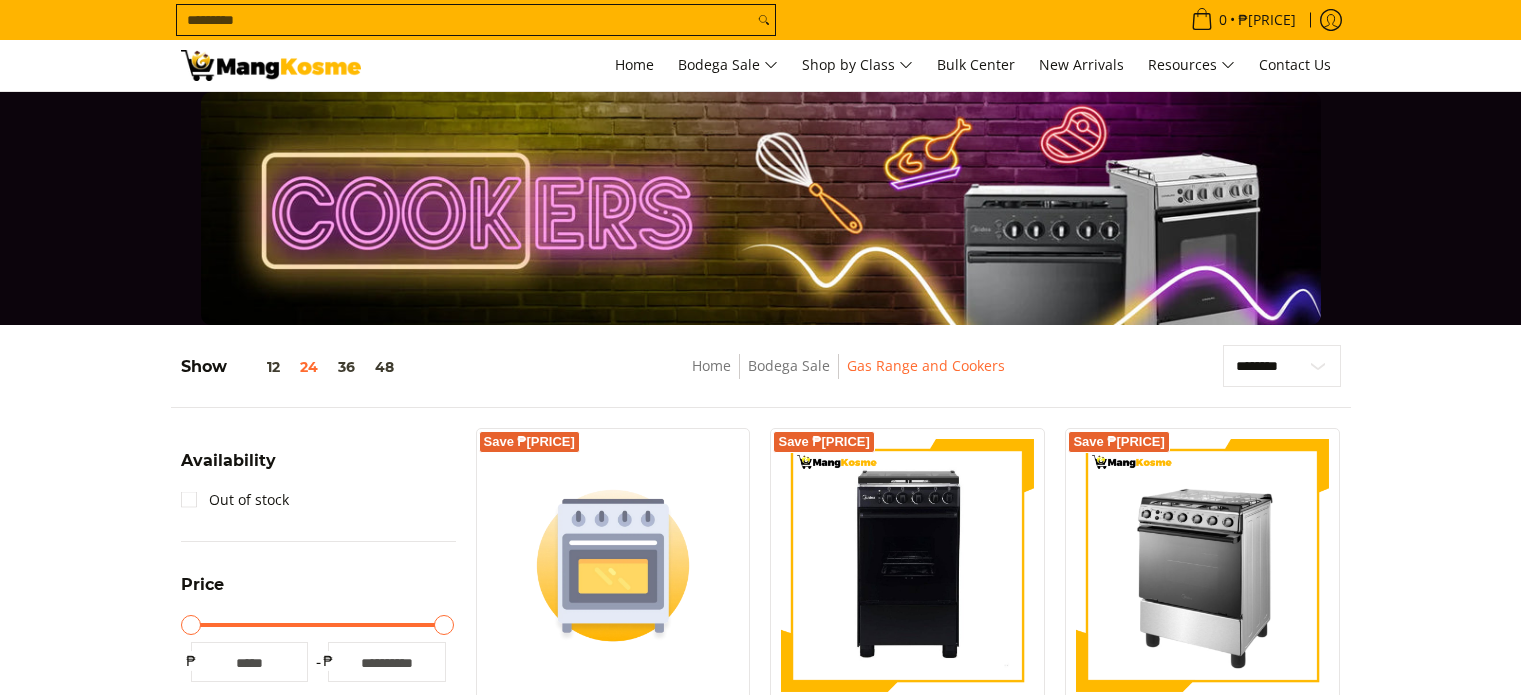 scroll, scrollTop: 372, scrollLeft: 0, axis: vertical 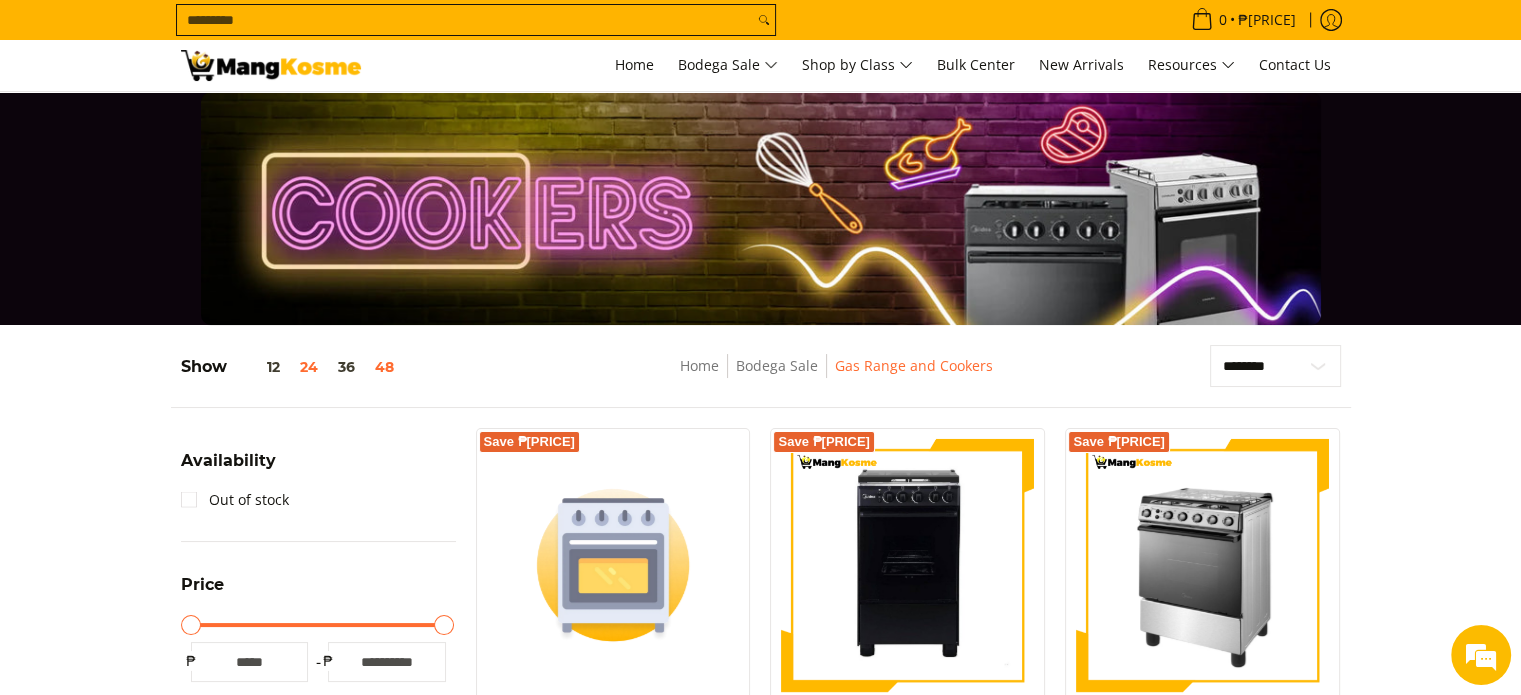 click on "48" at bounding box center (384, 367) 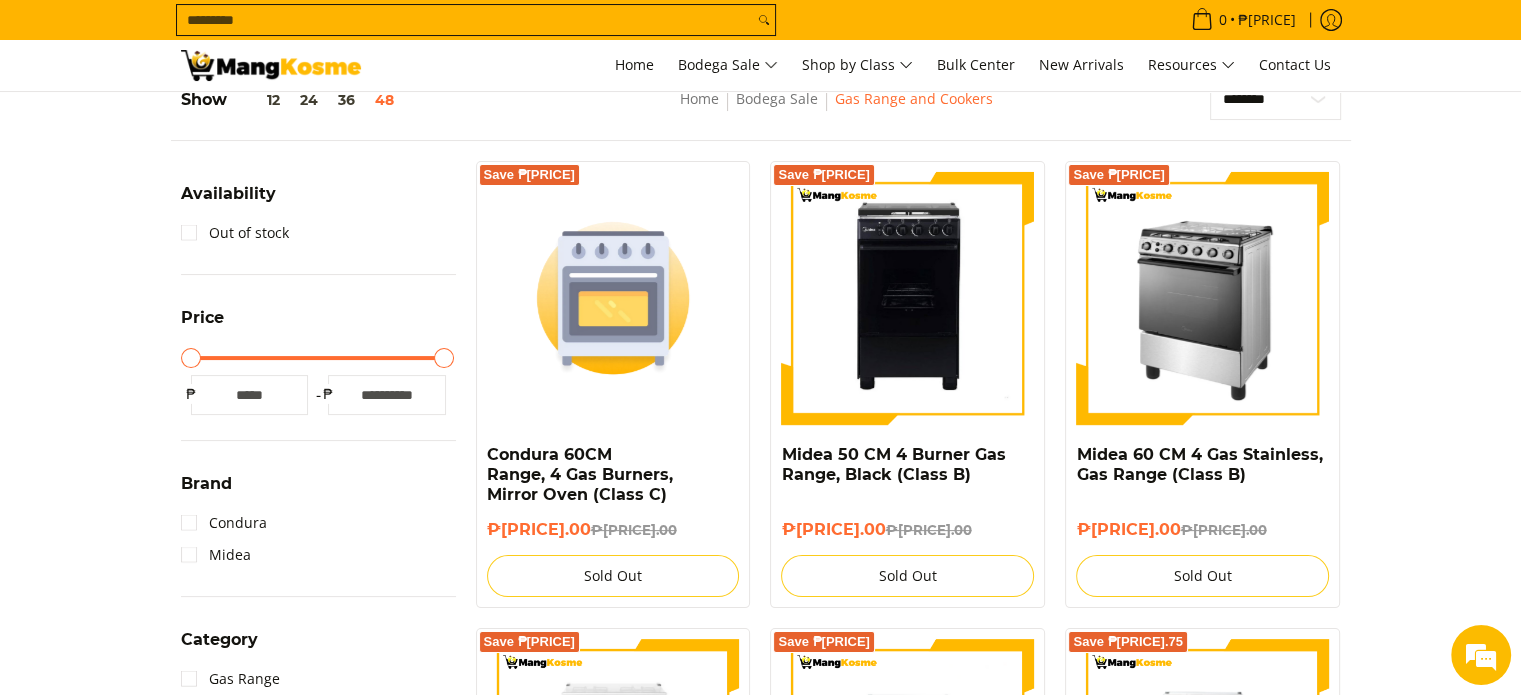 scroll, scrollTop: 0, scrollLeft: 0, axis: both 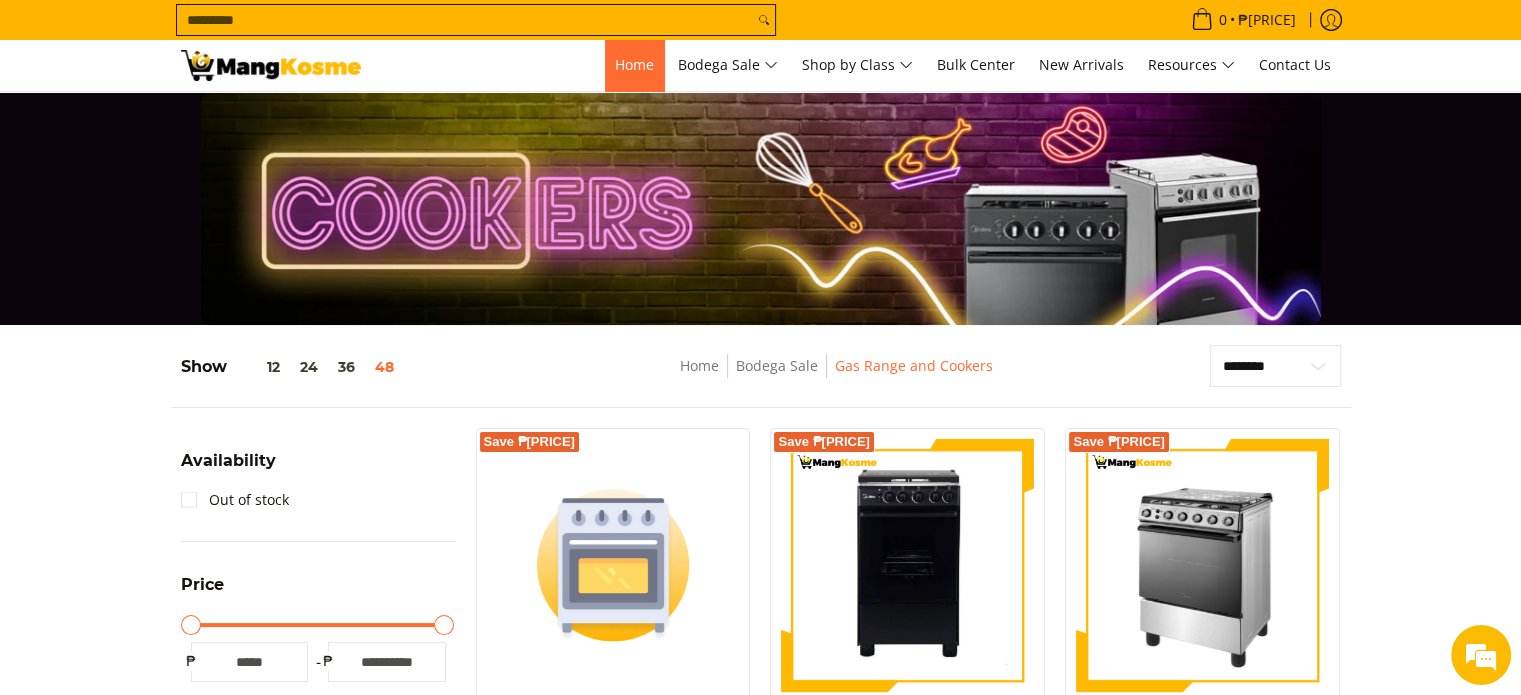 click on "Home" at bounding box center (634, 65) 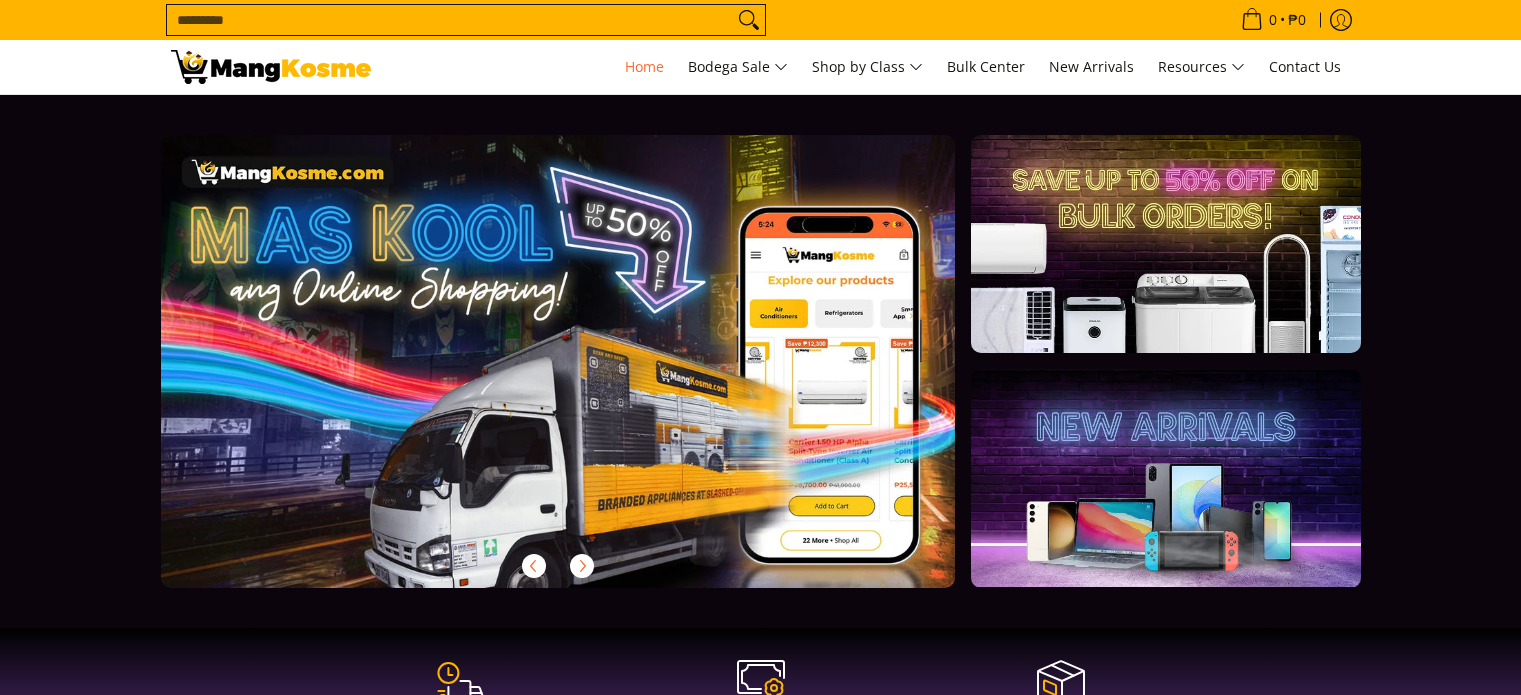 scroll, scrollTop: 0, scrollLeft: 0, axis: both 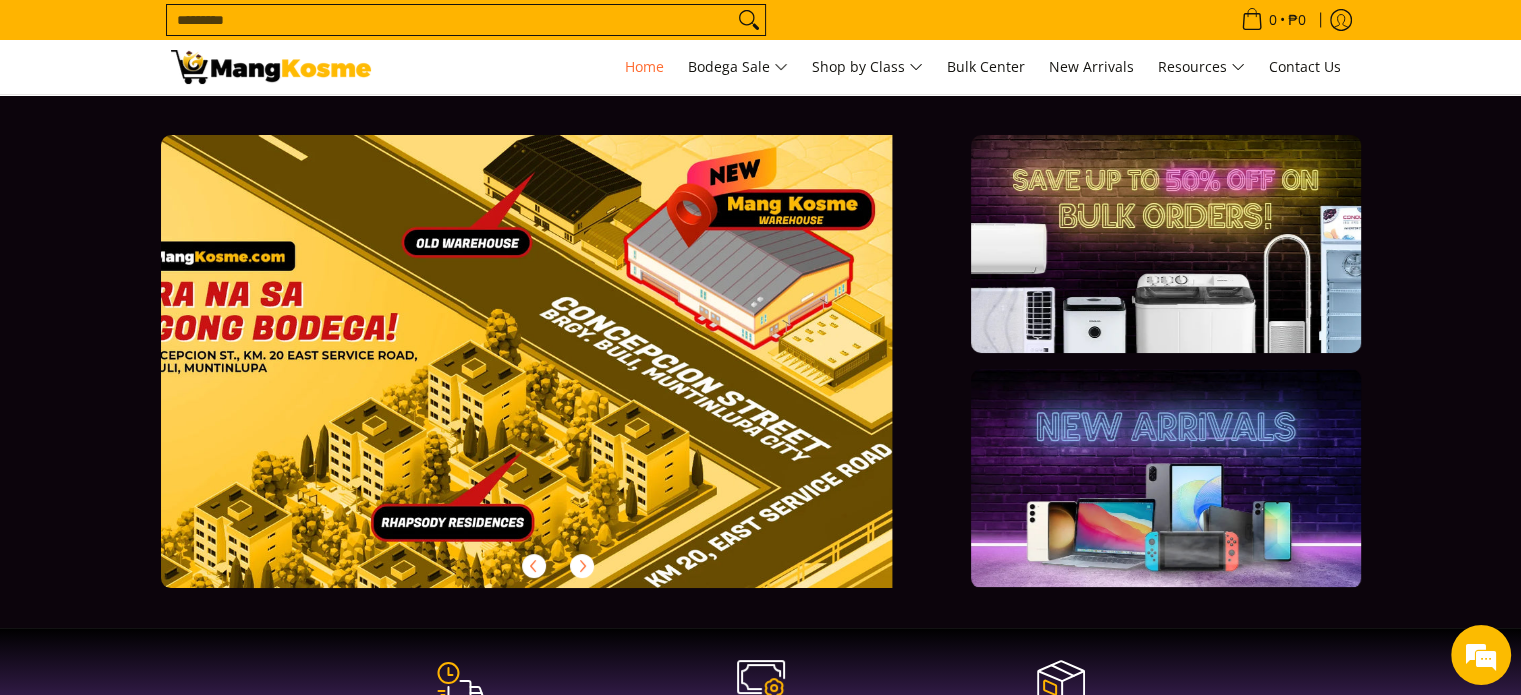 click on "Search..." at bounding box center [450, 20] 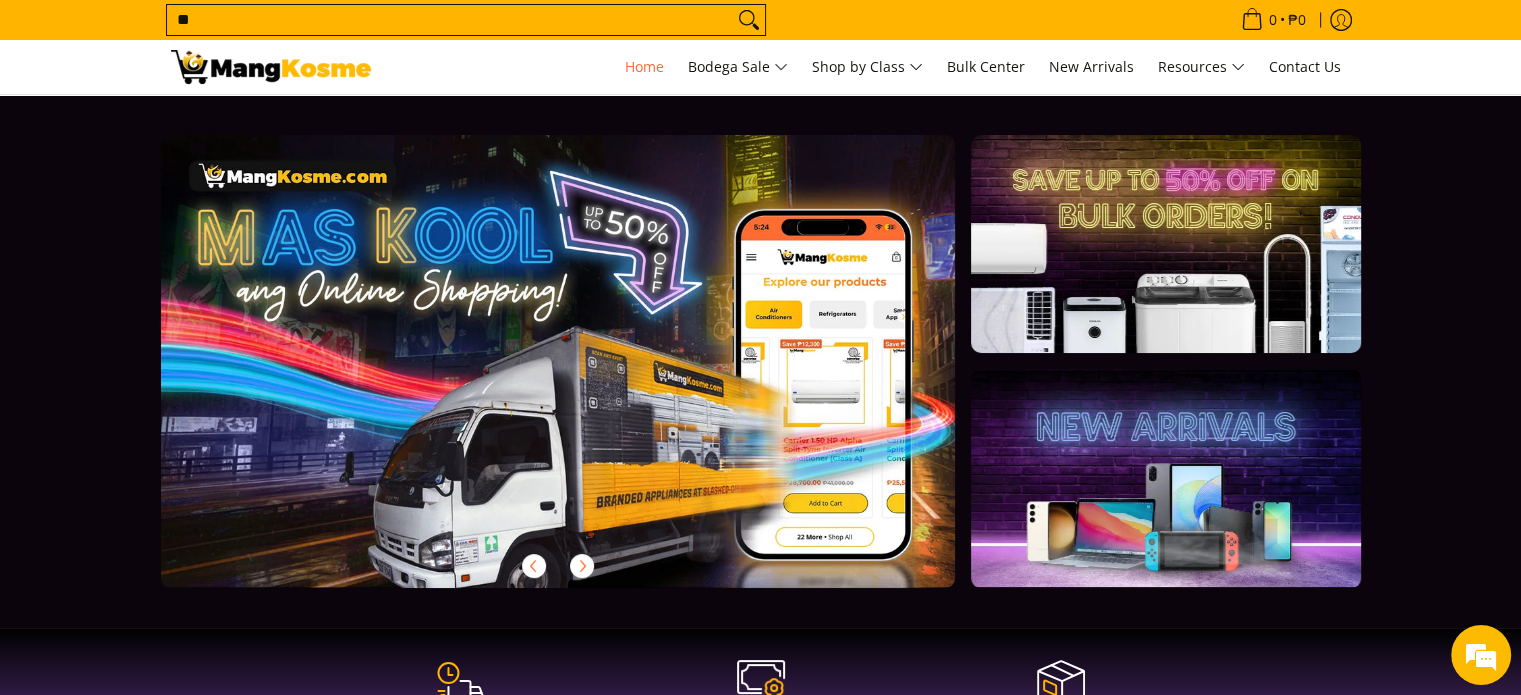 scroll, scrollTop: 0, scrollLeft: 0, axis: both 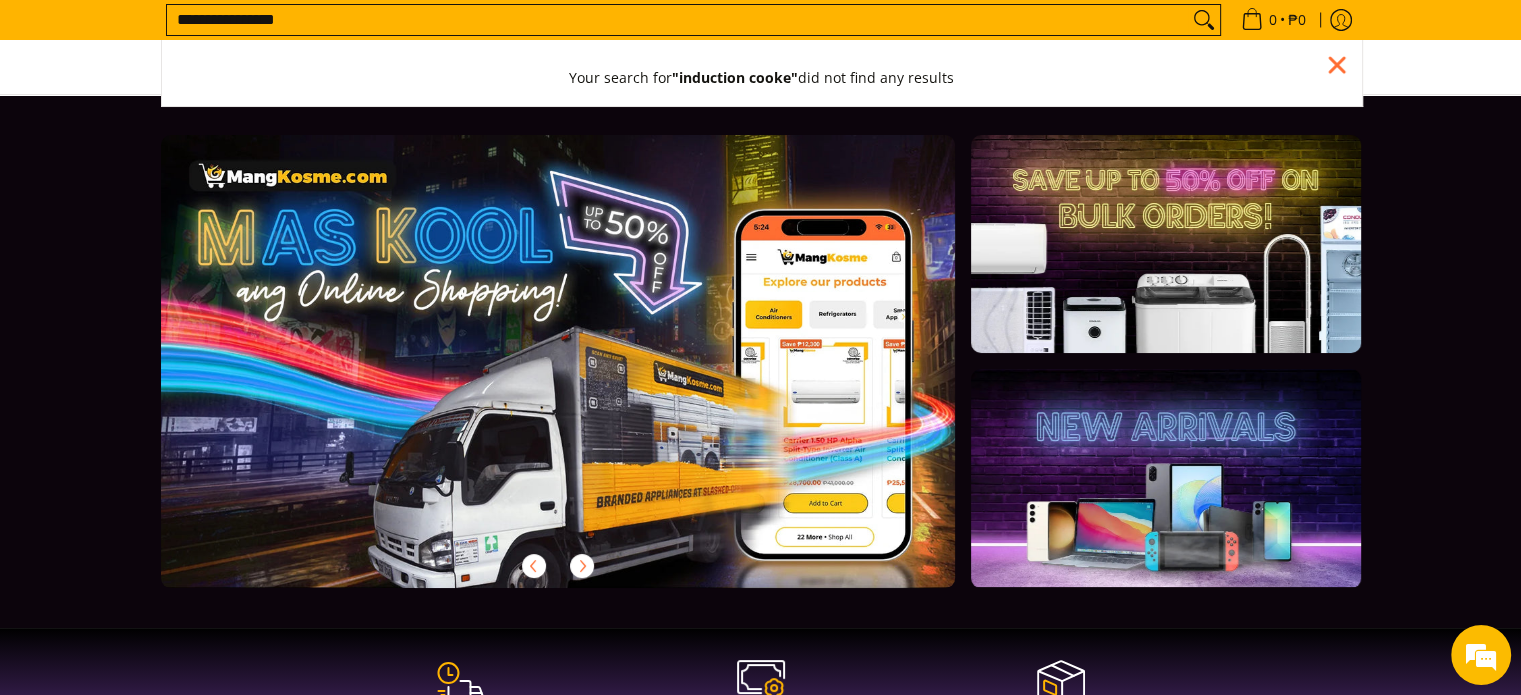 type on "**********" 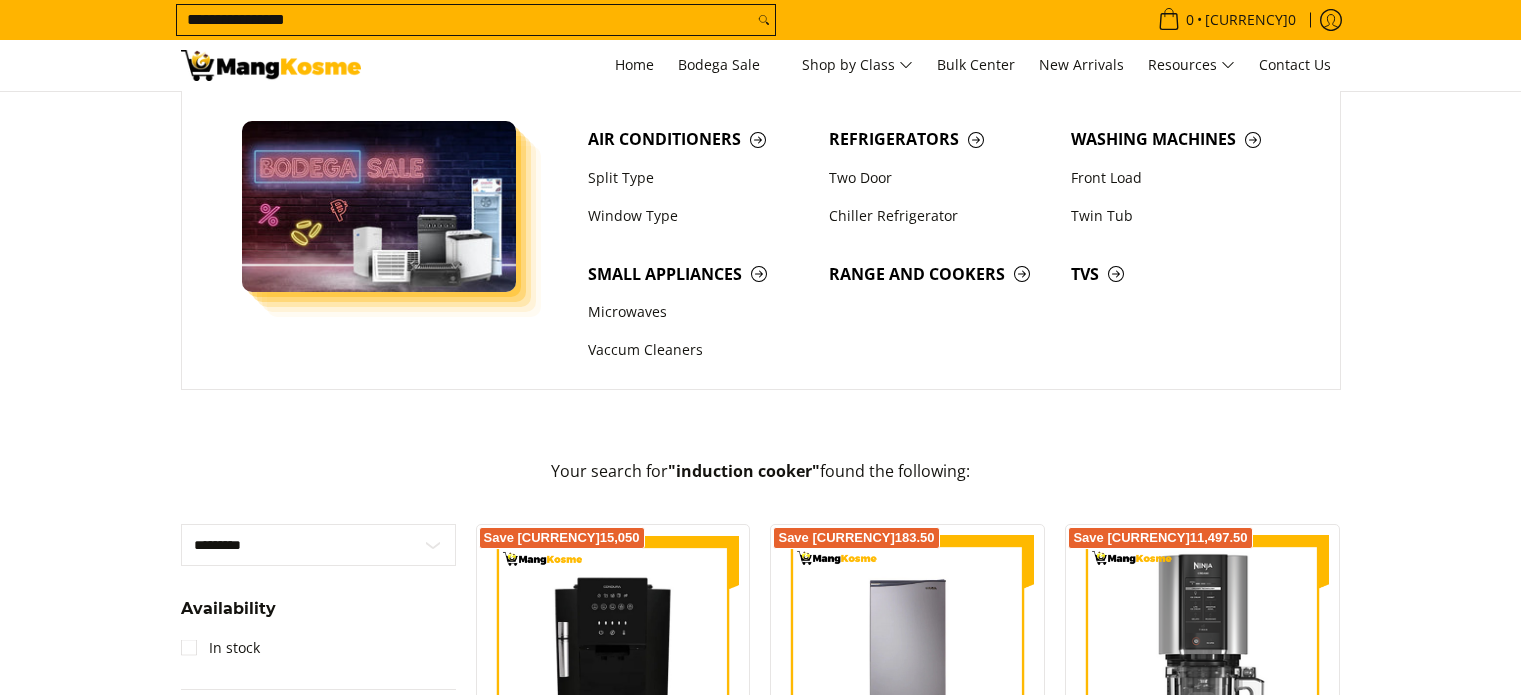scroll, scrollTop: 0, scrollLeft: 0, axis: both 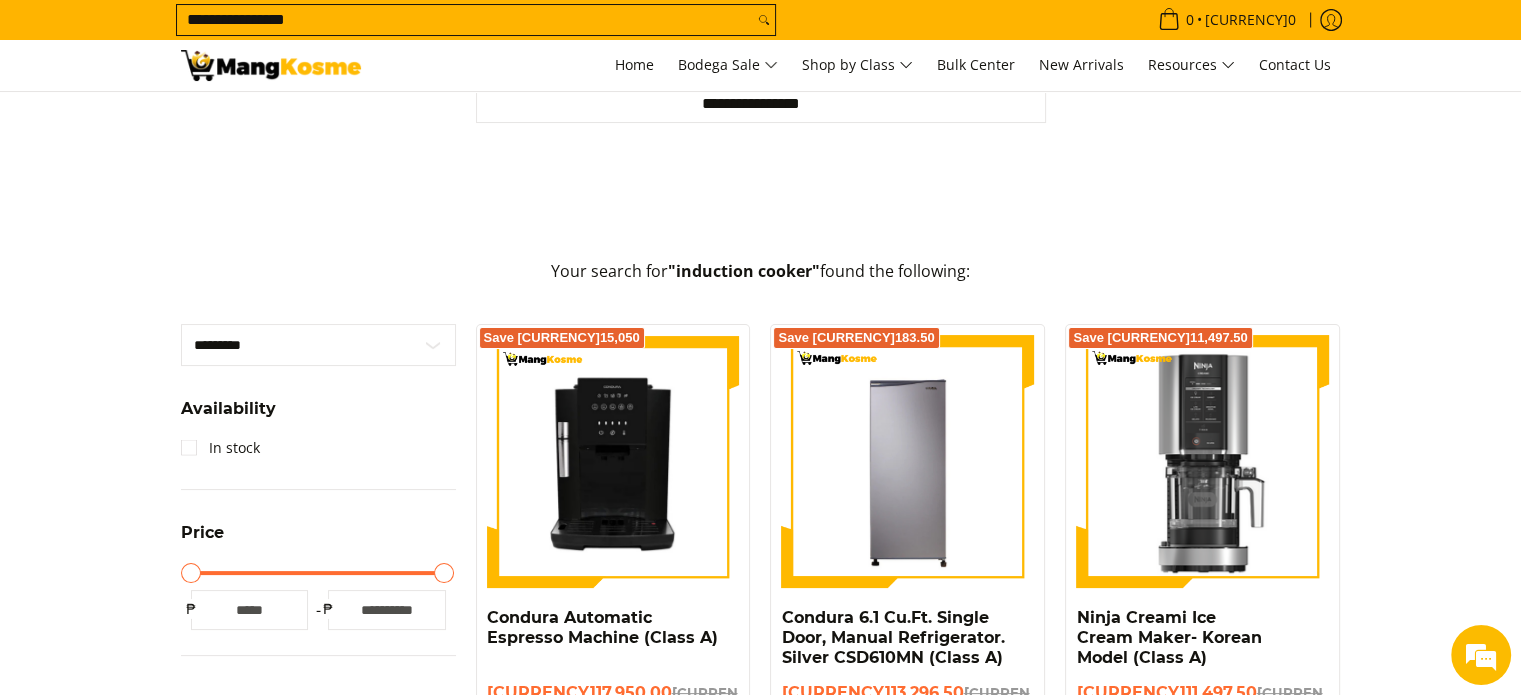 click on "**********" at bounding box center (465, 20) 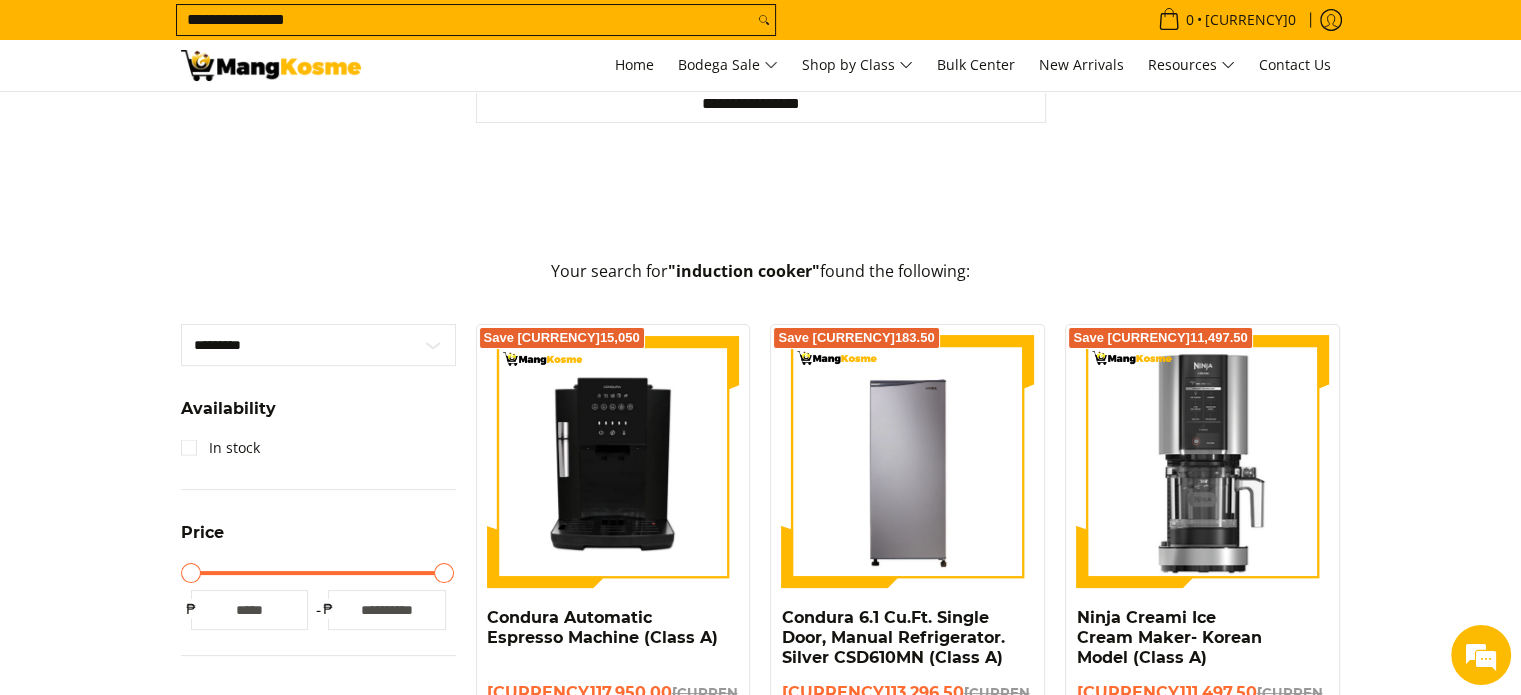 scroll, scrollTop: 0, scrollLeft: 0, axis: both 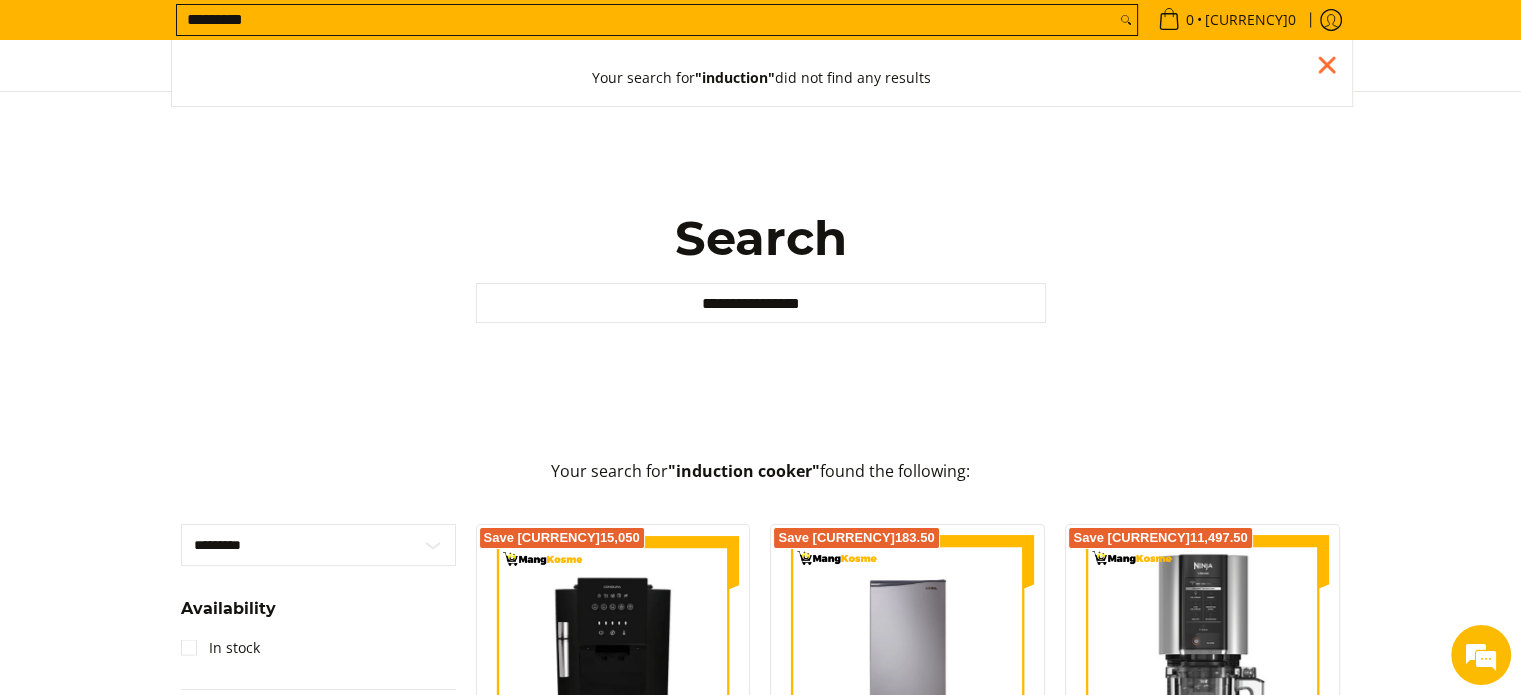type on "*********" 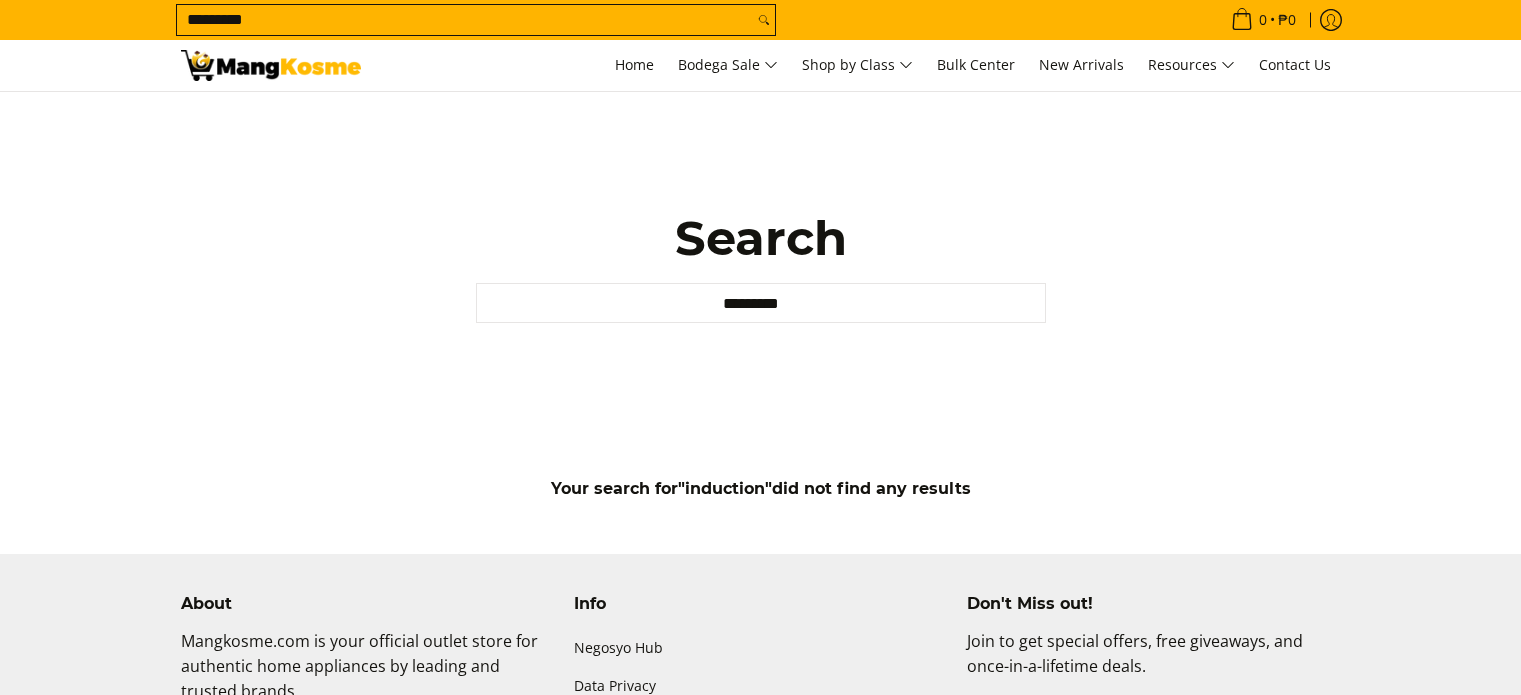 scroll, scrollTop: 0, scrollLeft: 0, axis: both 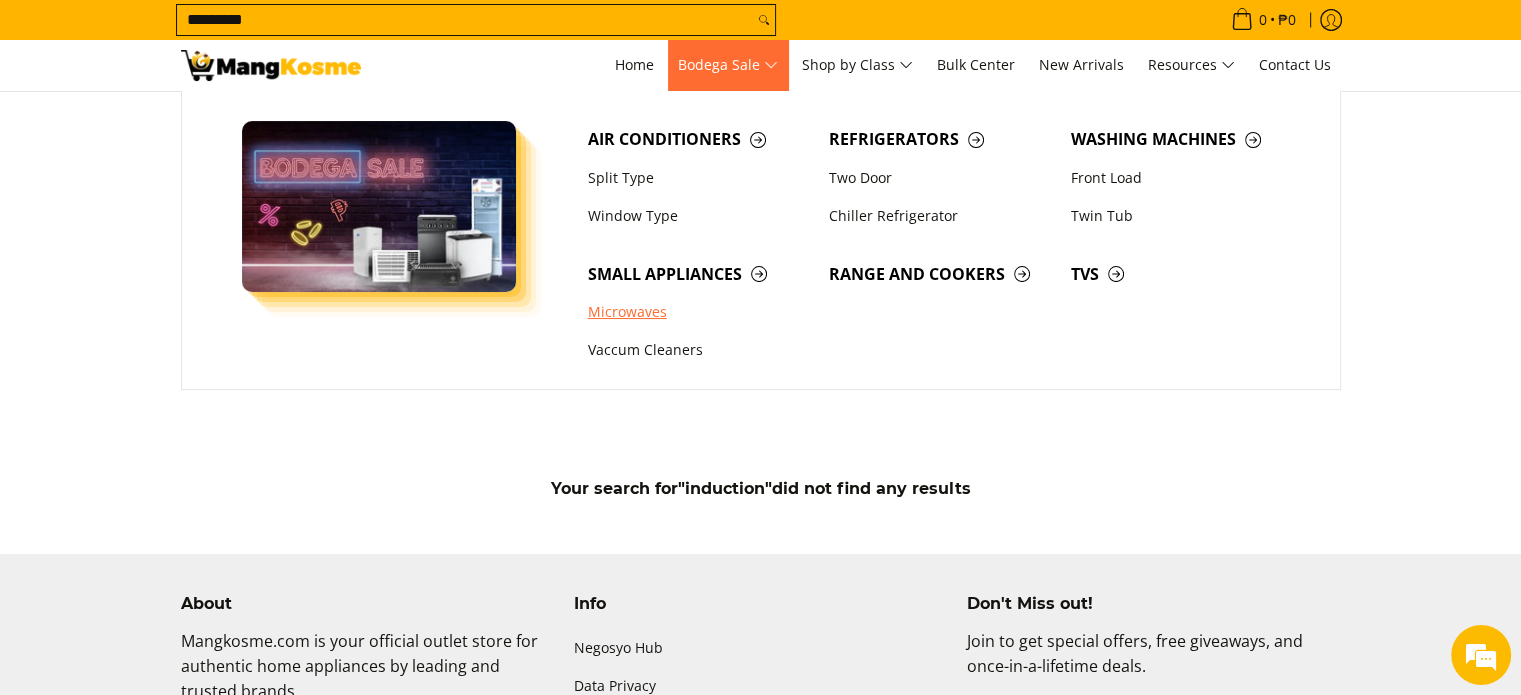 click on "Microwaves" at bounding box center (699, 312) 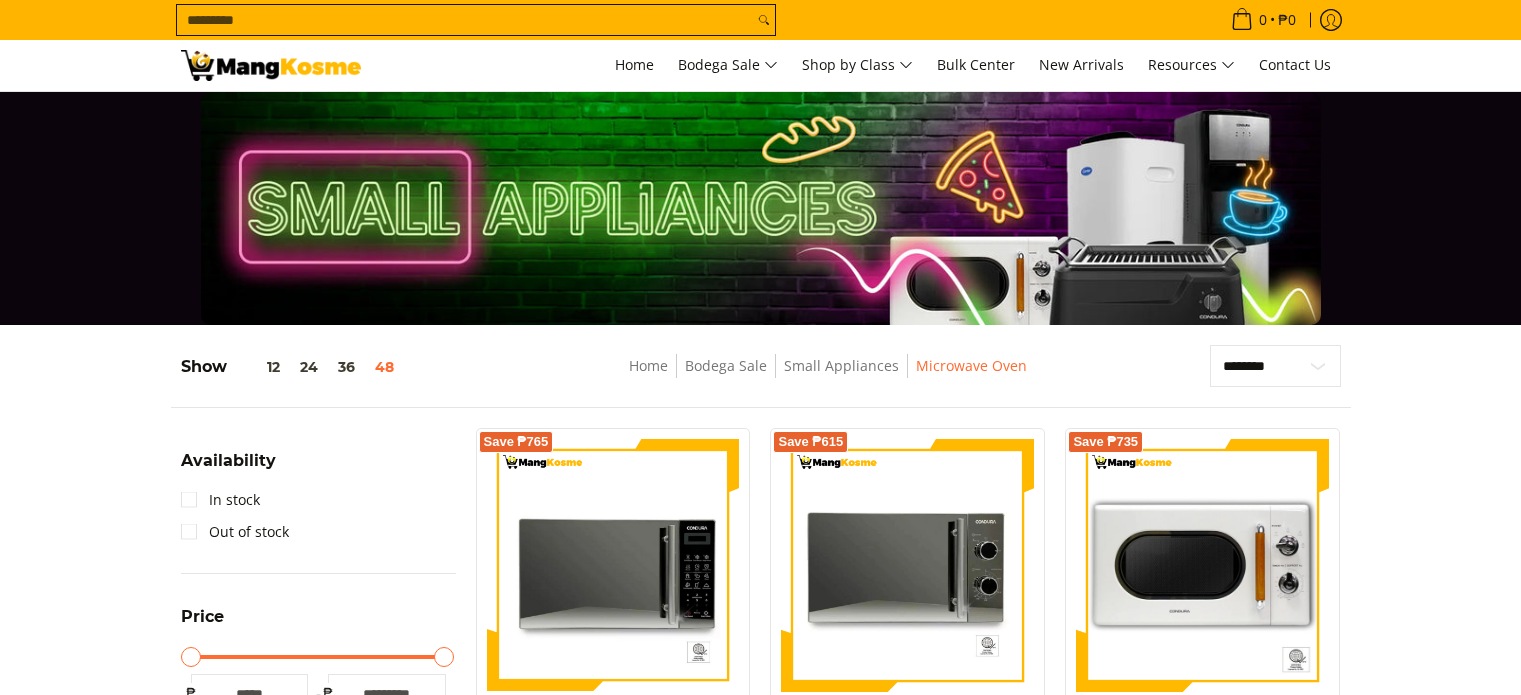 scroll, scrollTop: 0, scrollLeft: 0, axis: both 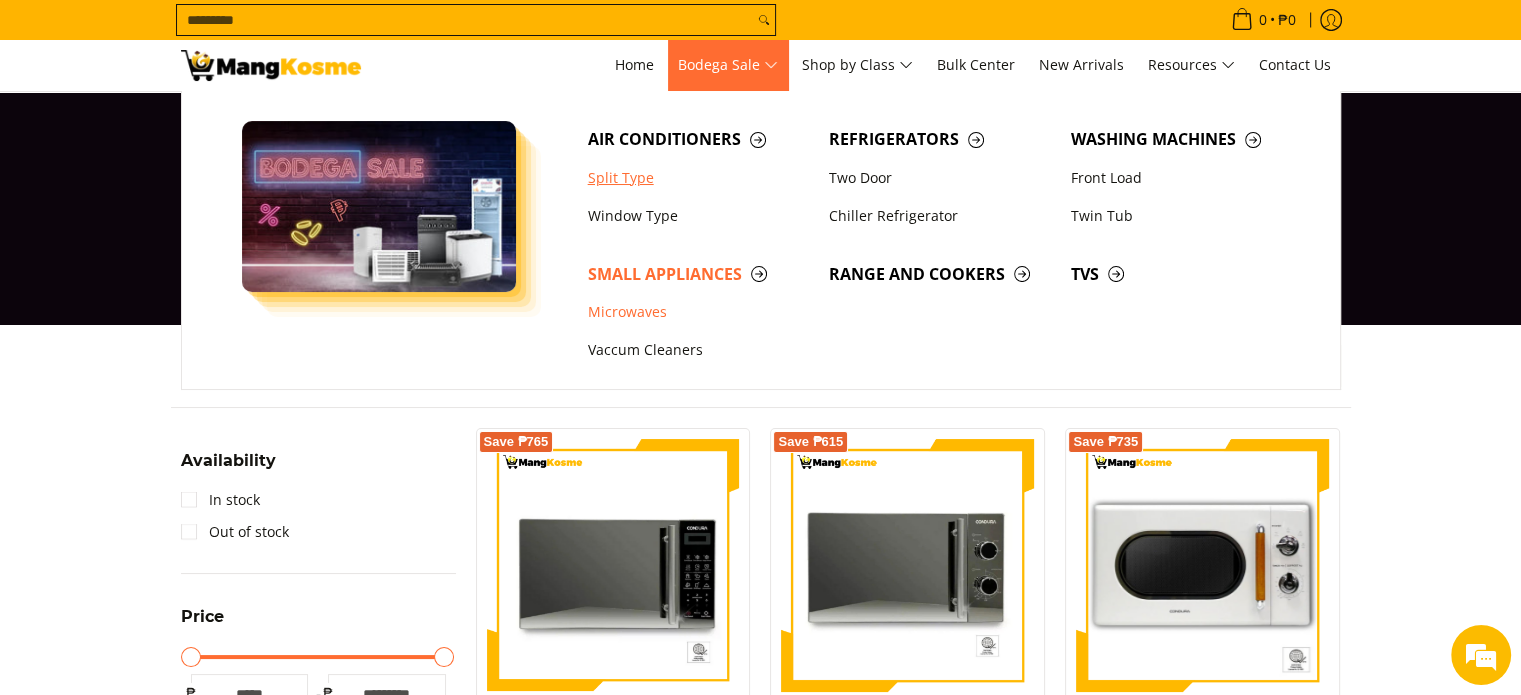 click on "Split Type" at bounding box center (699, 178) 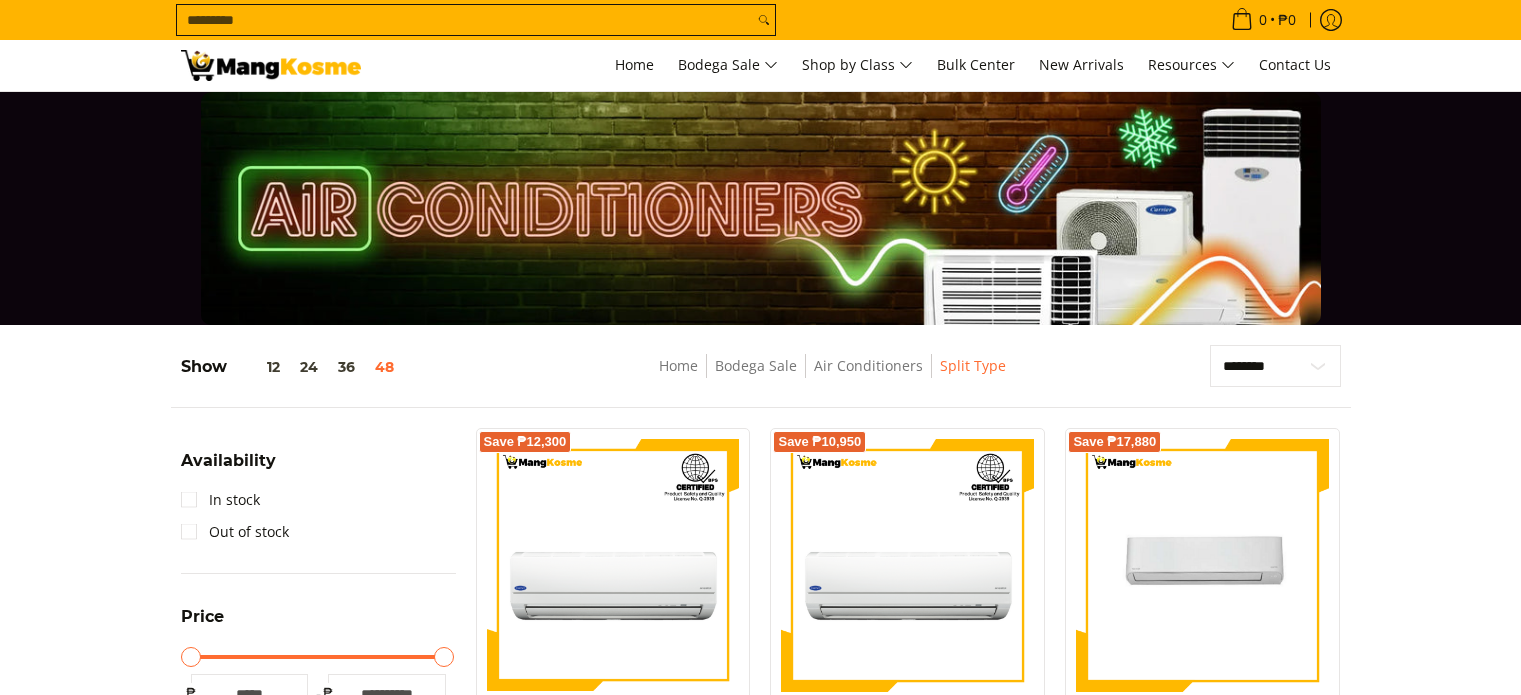 scroll, scrollTop: 0, scrollLeft: 0, axis: both 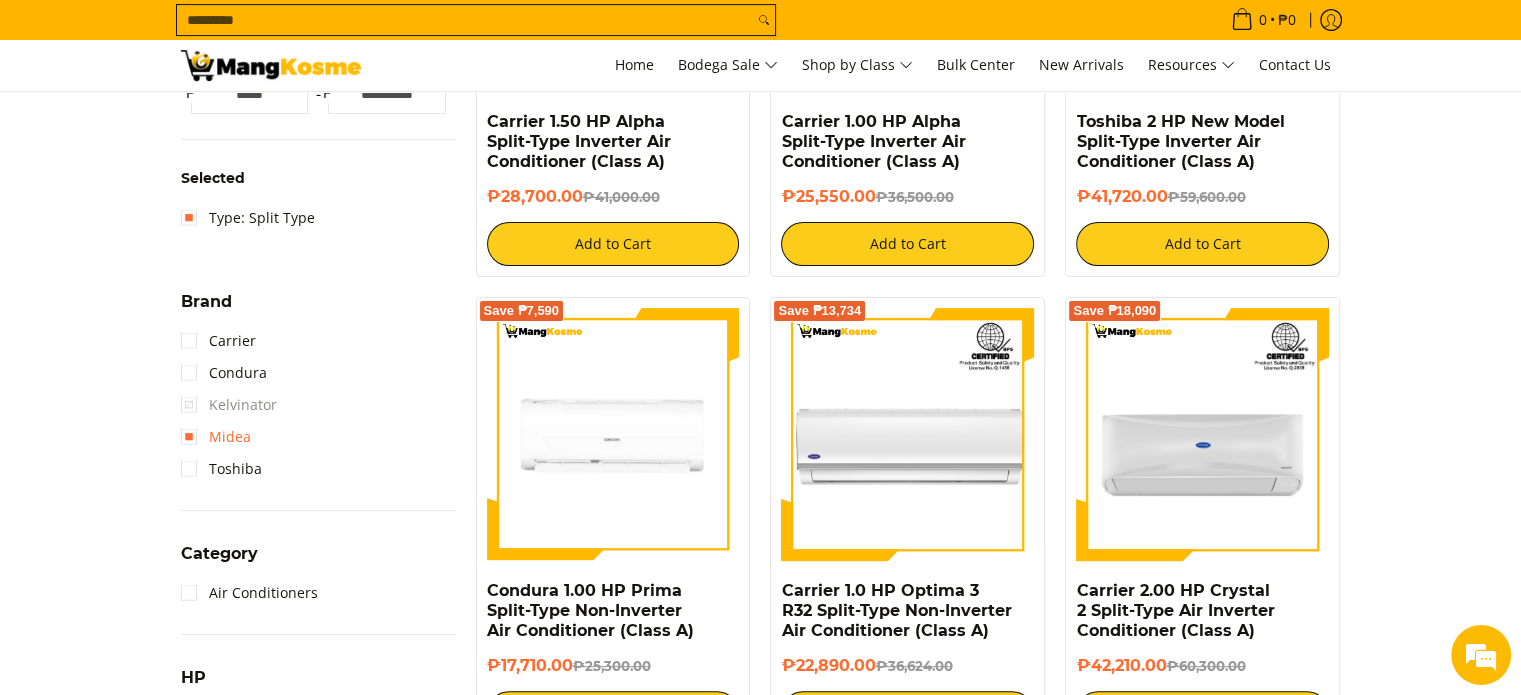 click on "Midea" at bounding box center [216, 437] 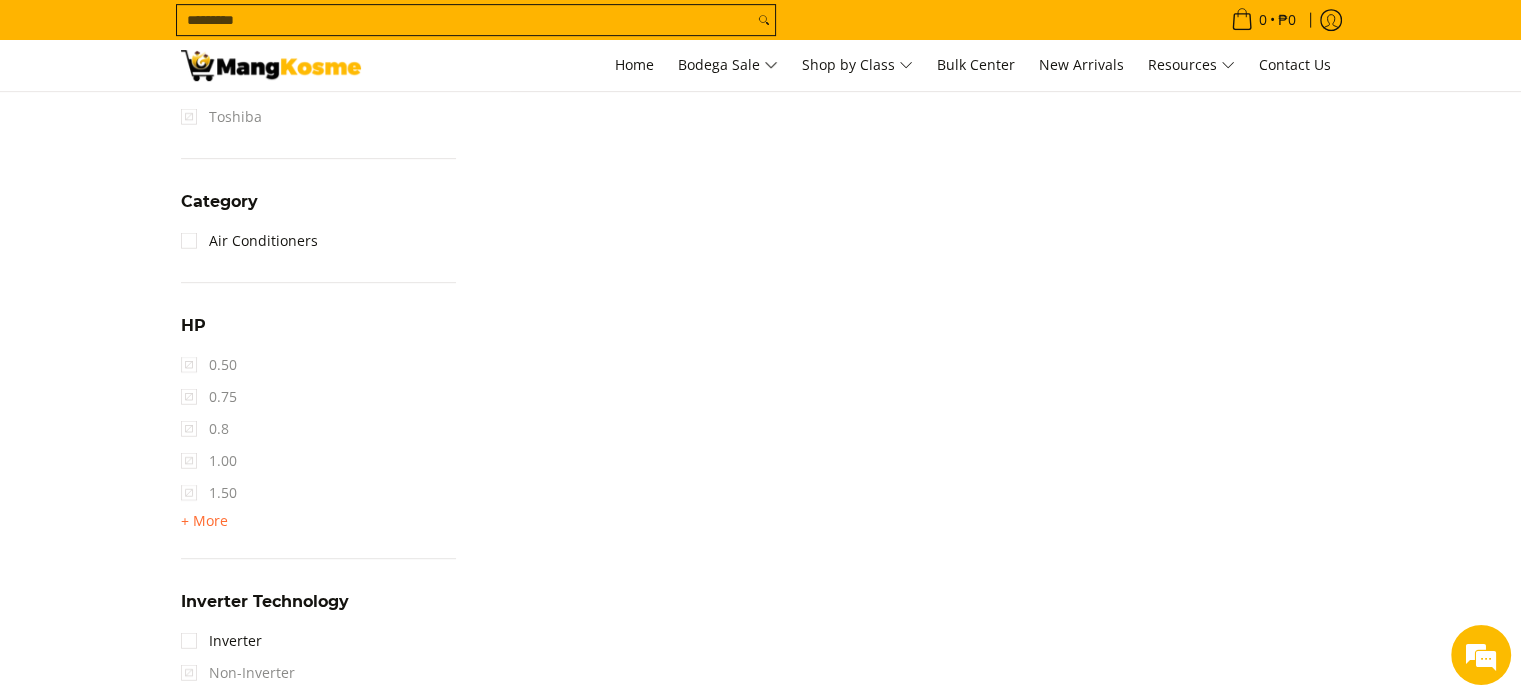 scroll, scrollTop: 1152, scrollLeft: 0, axis: vertical 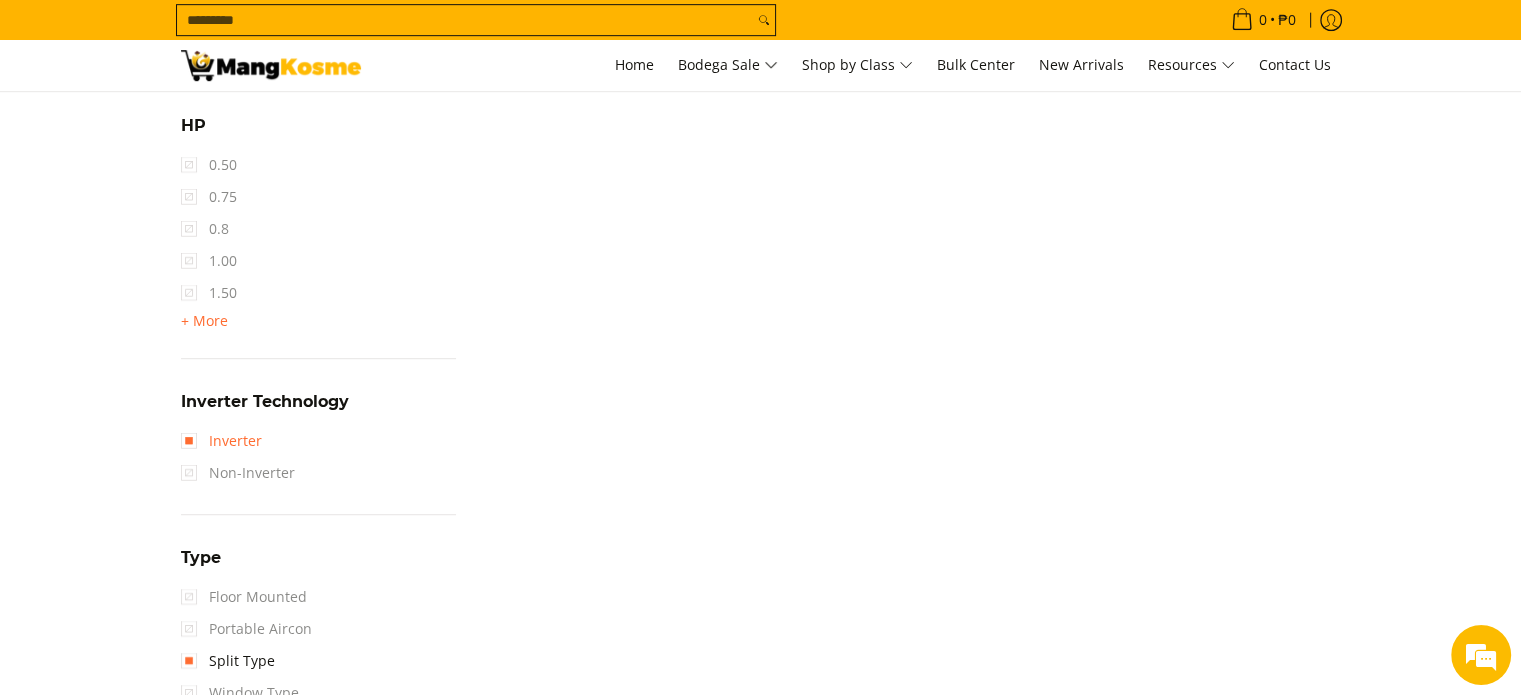 click on "Inverter" at bounding box center [221, 441] 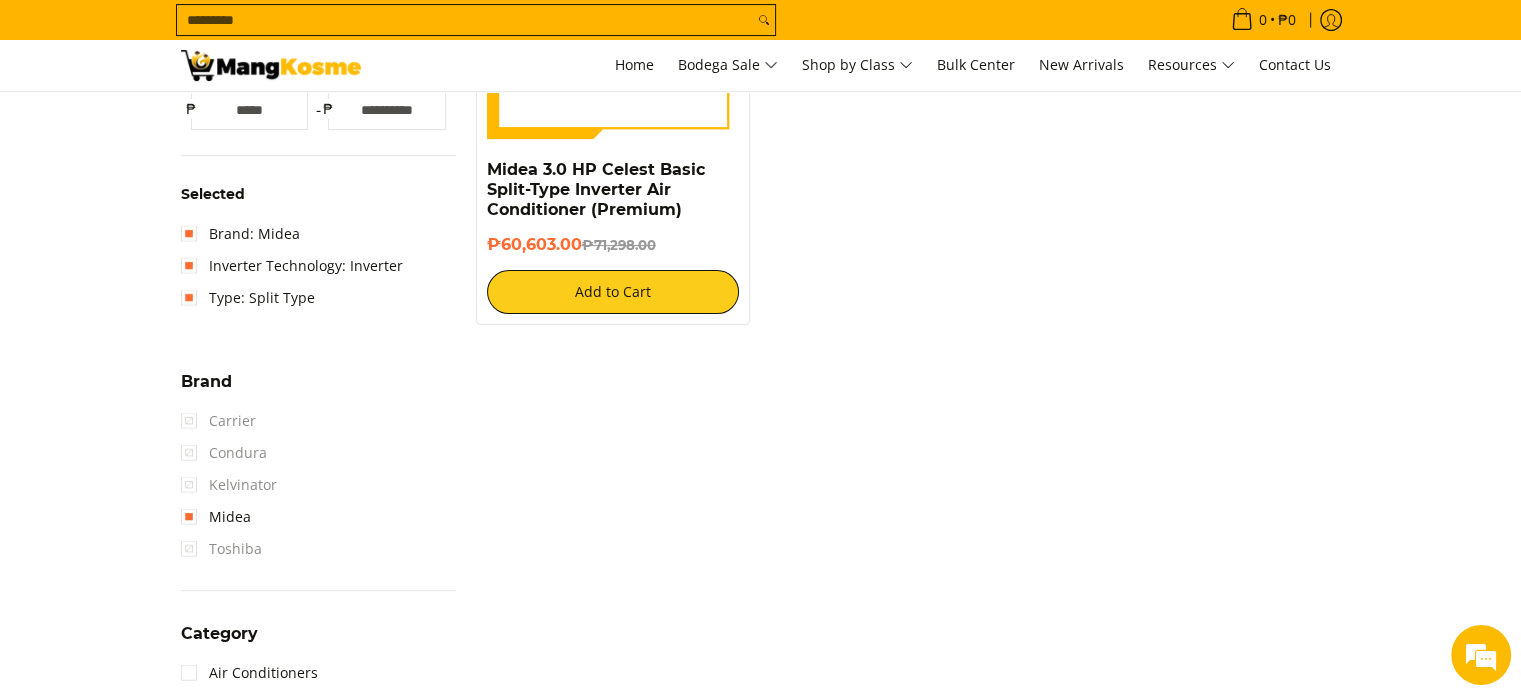 scroll, scrollTop: 0, scrollLeft: 0, axis: both 